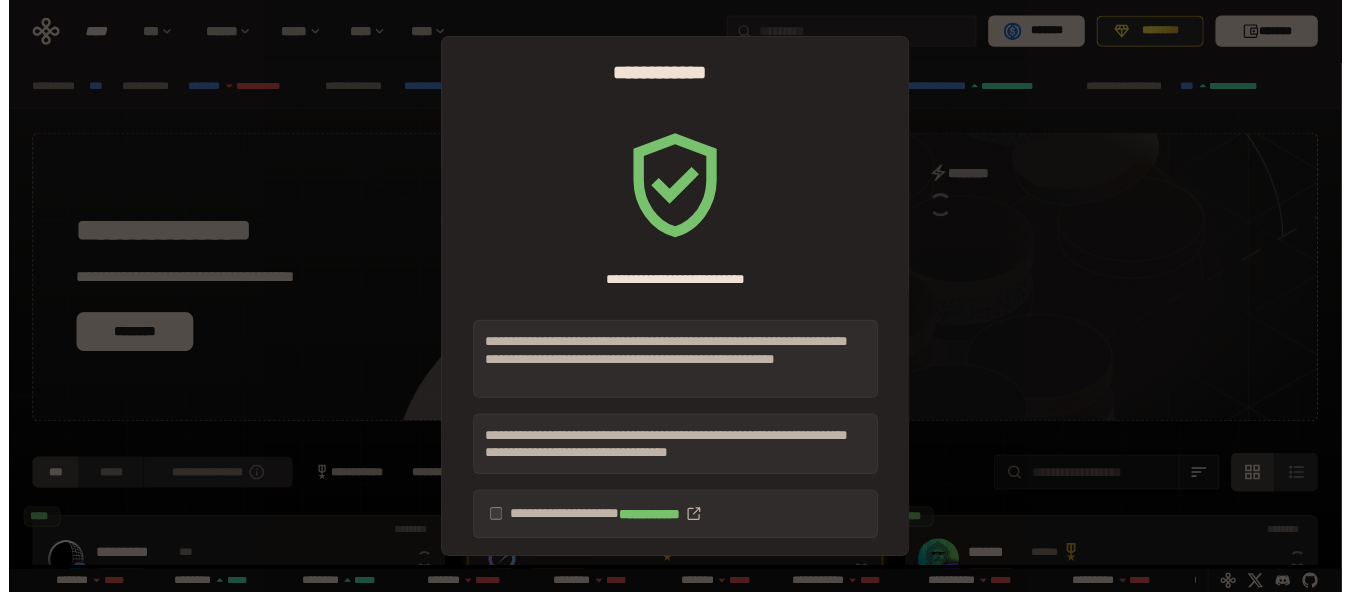 scroll, scrollTop: 0, scrollLeft: 0, axis: both 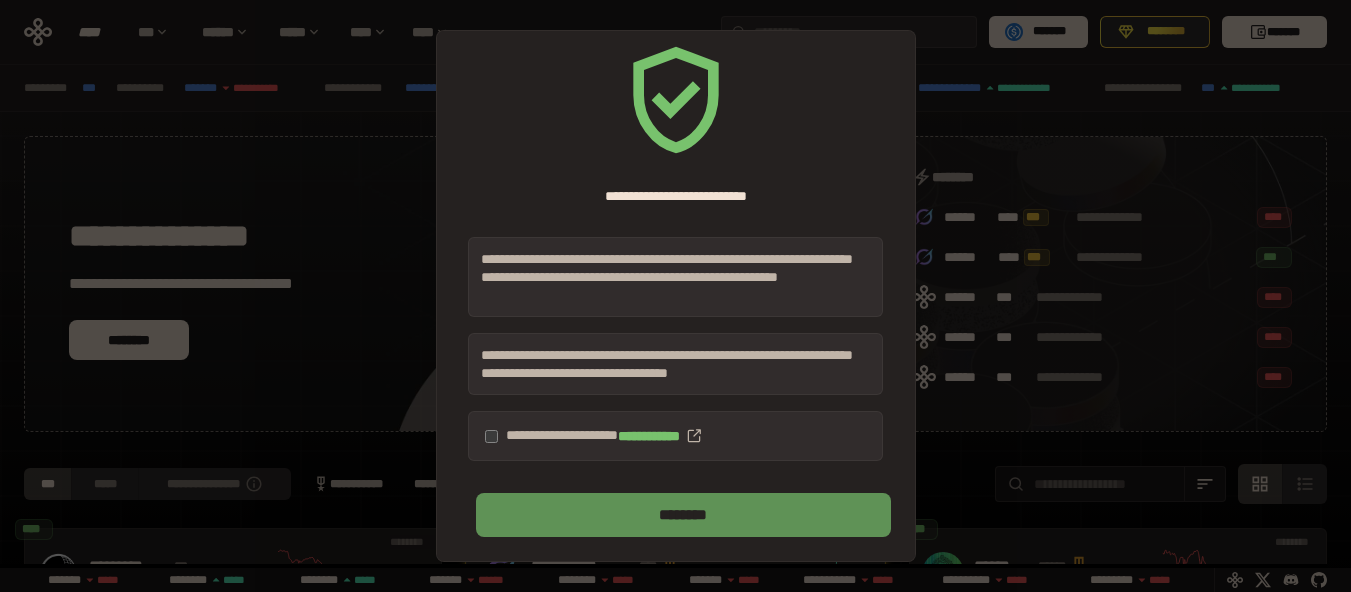 click on "********" at bounding box center [683, 515] 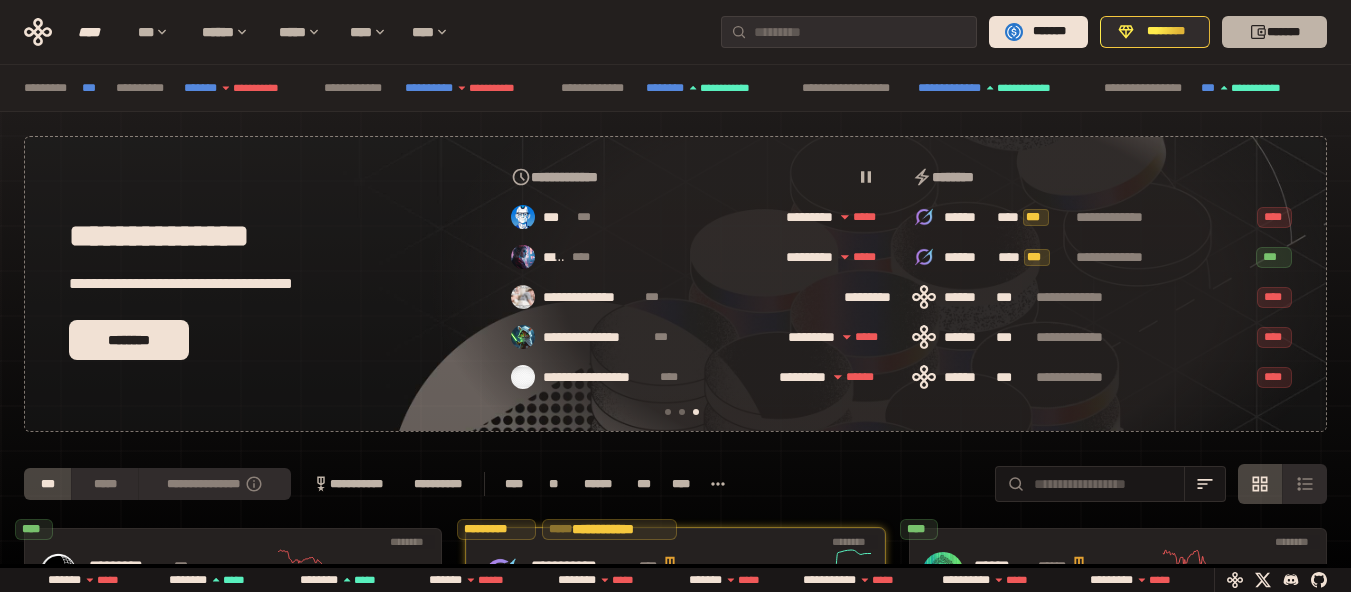 scroll, scrollTop: 0, scrollLeft: 856, axis: horizontal 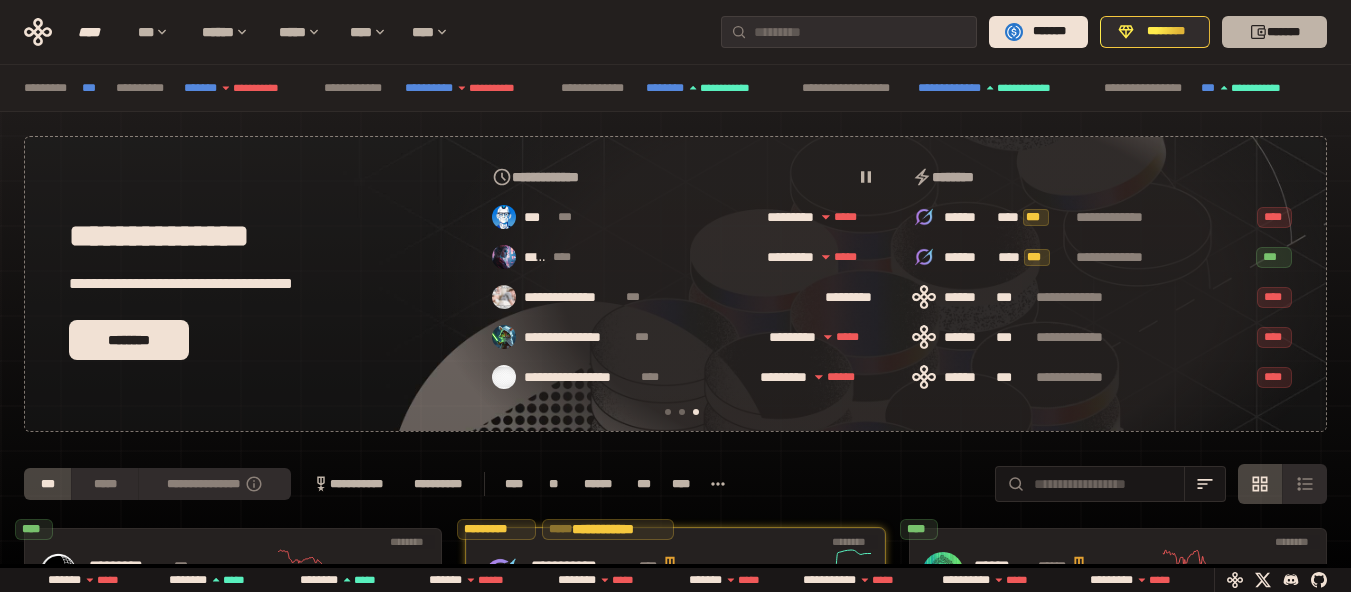 click on "*******" at bounding box center [1274, 32] 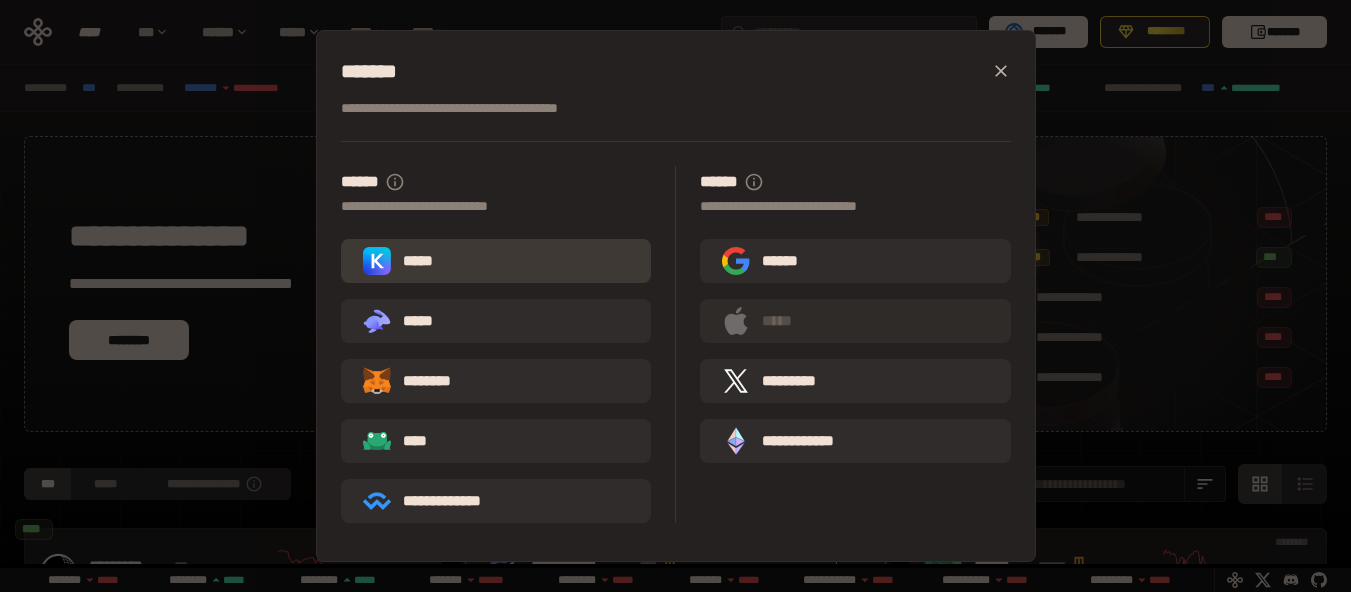 click on "*****" at bounding box center (496, 261) 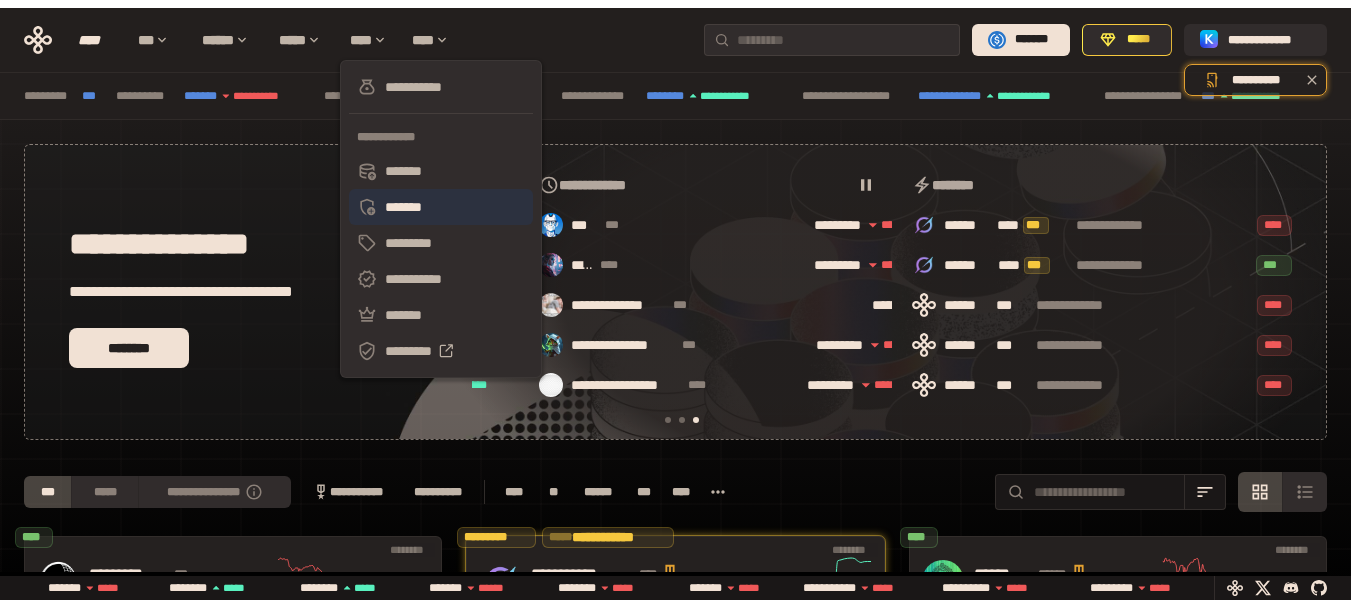 scroll, scrollTop: 0, scrollLeft: 856, axis: horizontal 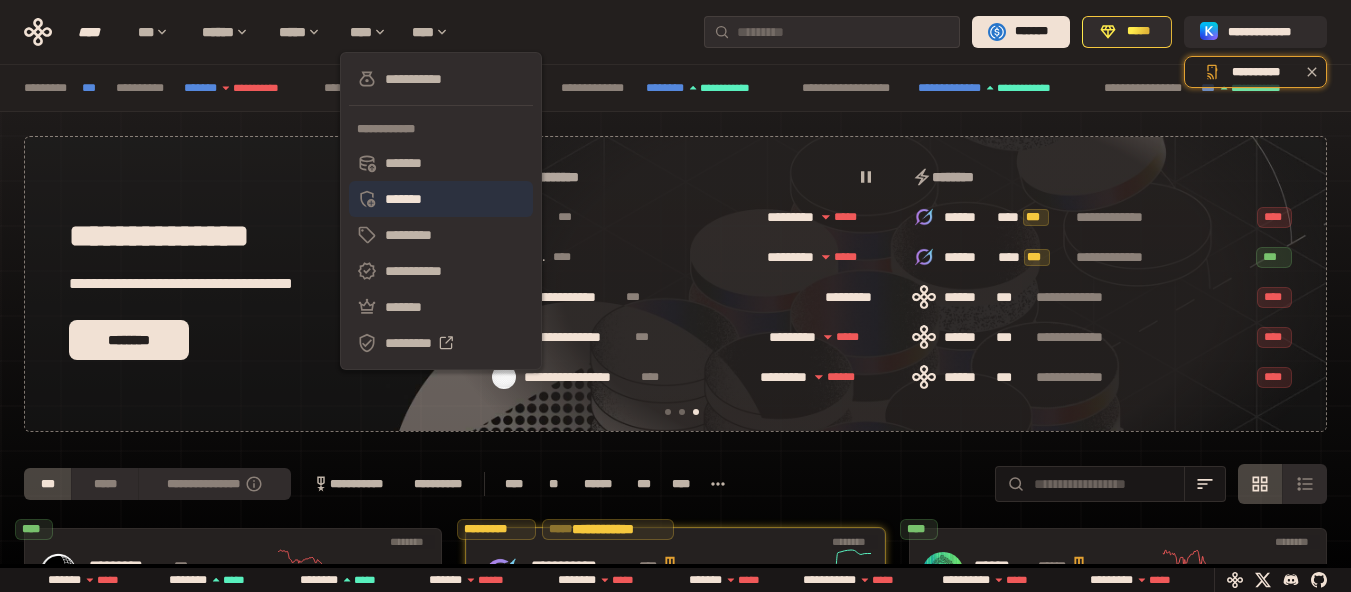 click on "*******" at bounding box center [441, 199] 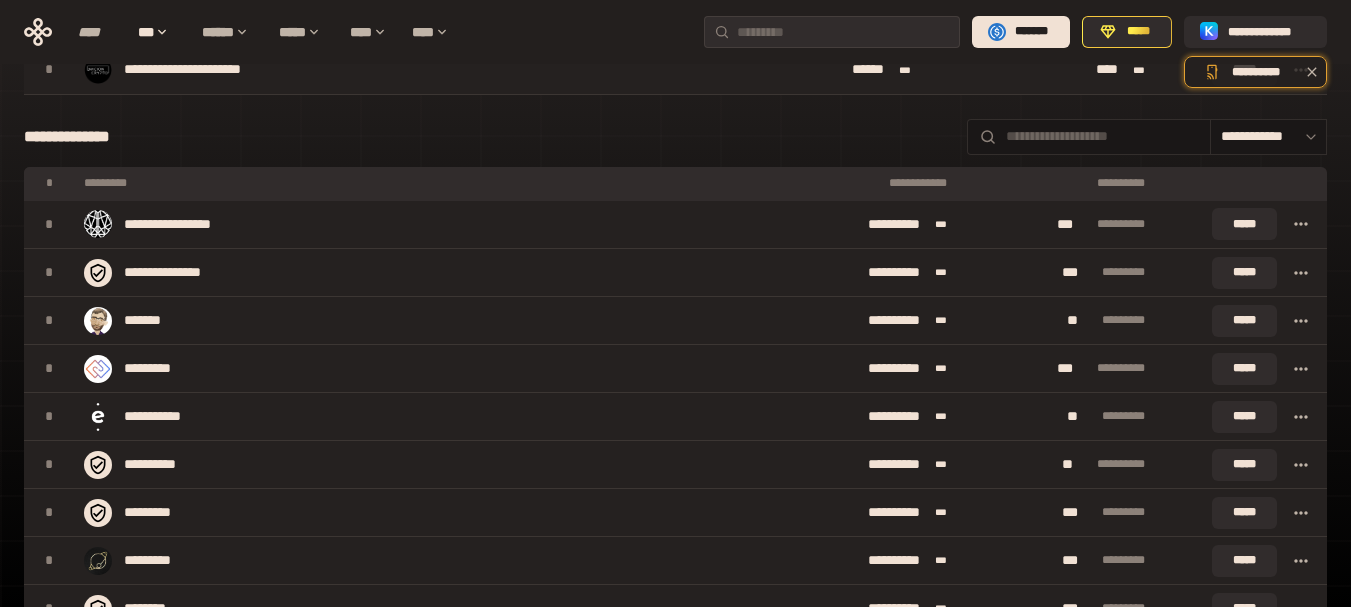 scroll, scrollTop: 0, scrollLeft: 0, axis: both 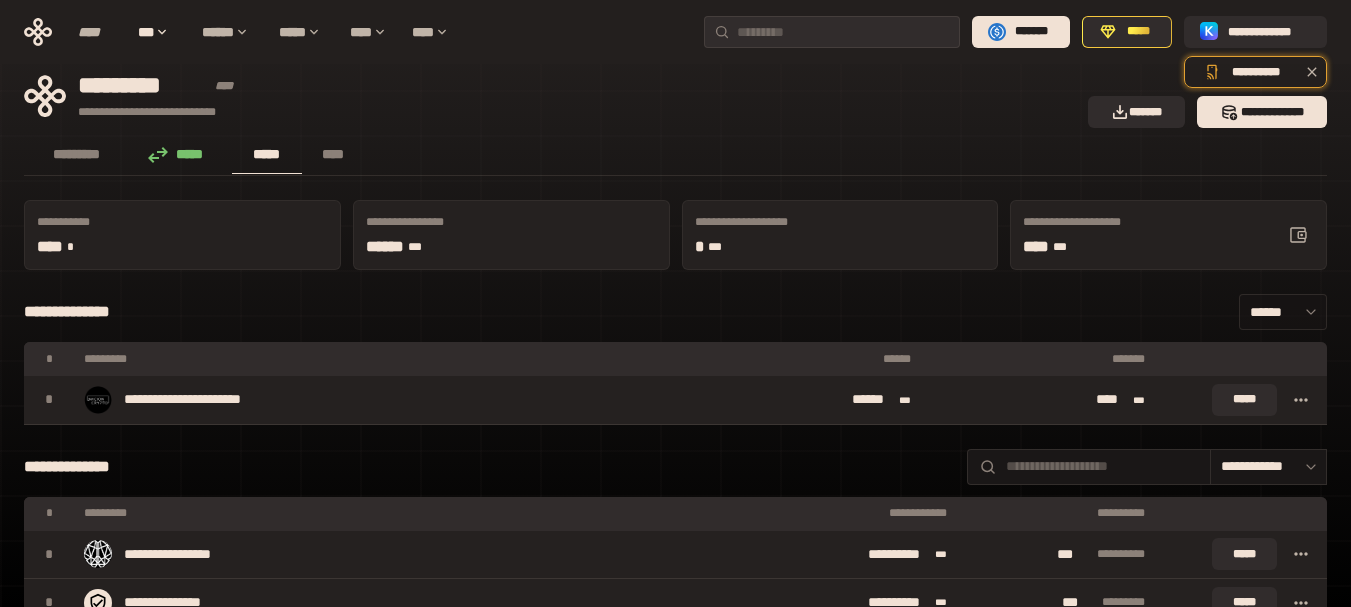 click 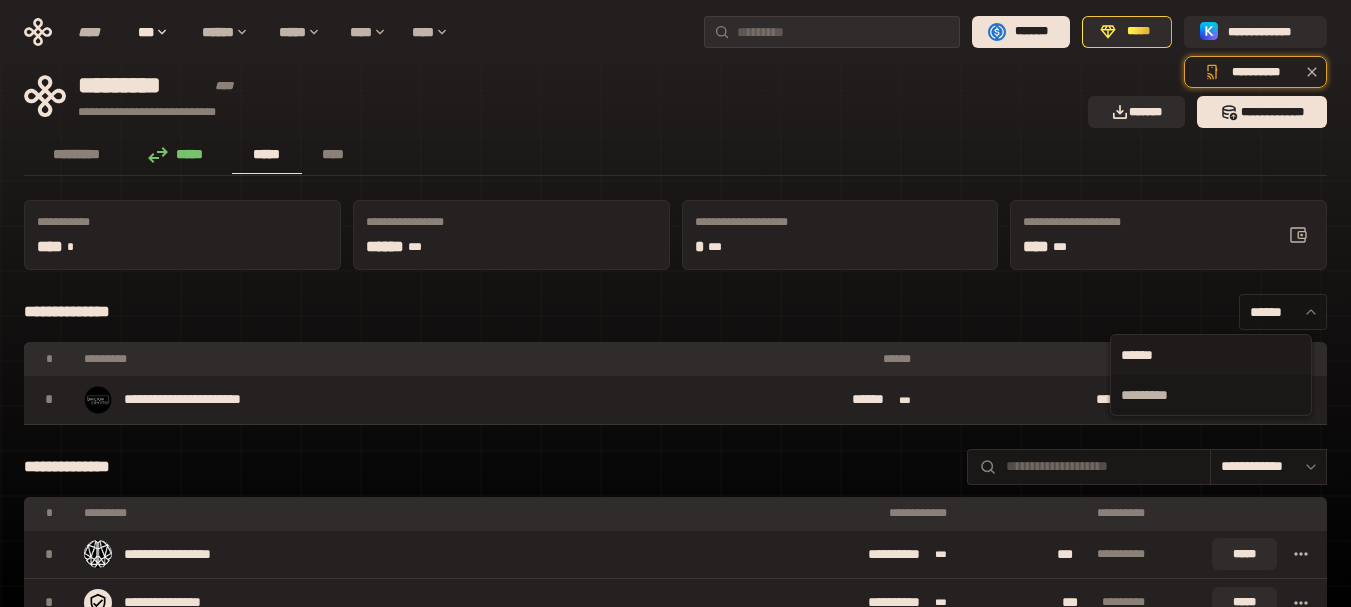 click 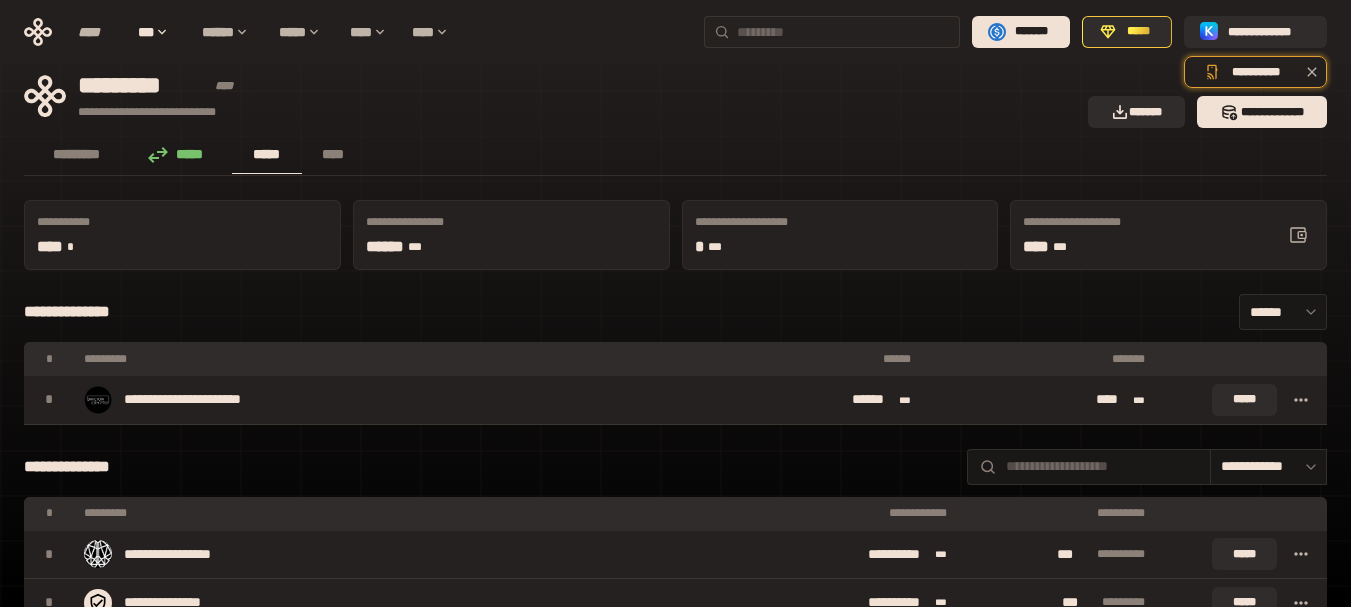 click at bounding box center (844, 32) 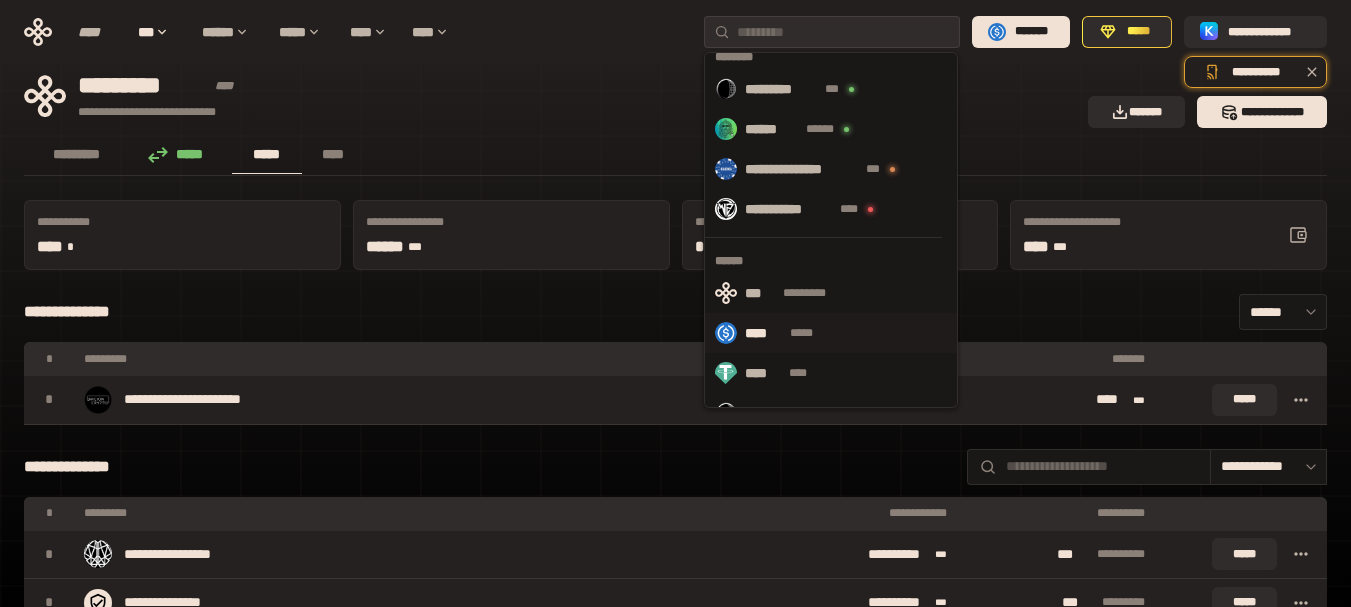 scroll, scrollTop: 0, scrollLeft: 0, axis: both 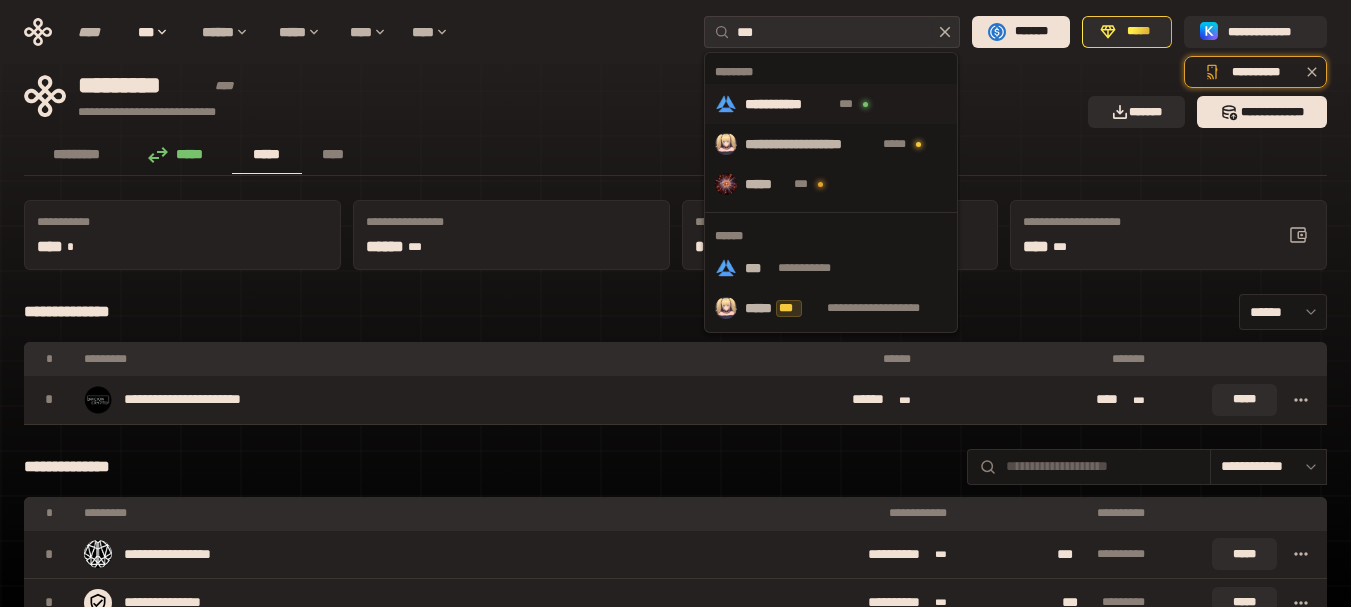 type on "***" 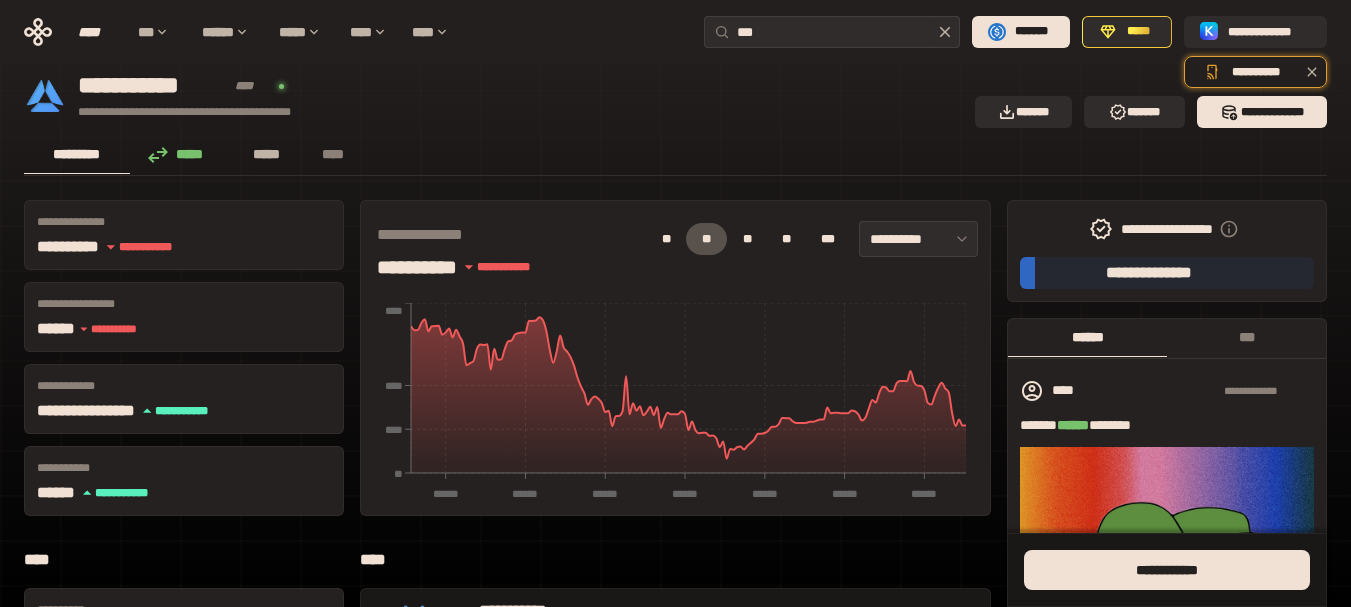 click on "*****" at bounding box center [267, 154] 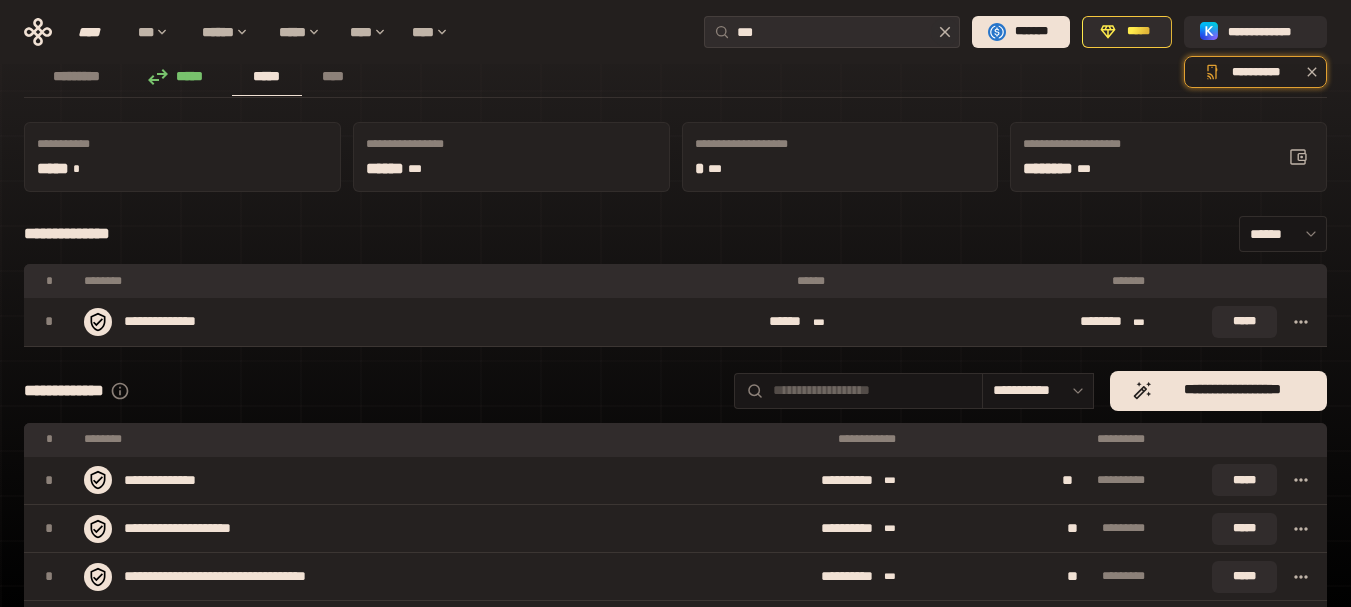 scroll, scrollTop: 100, scrollLeft: 0, axis: vertical 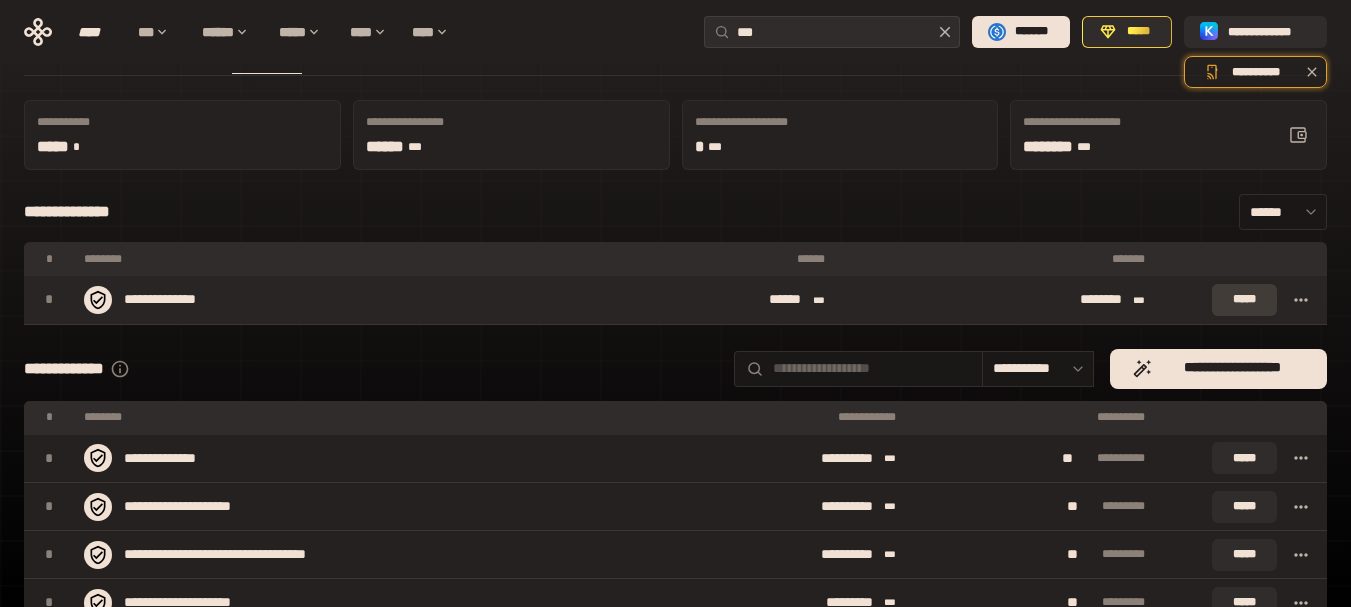 click on "*****" at bounding box center (1244, 300) 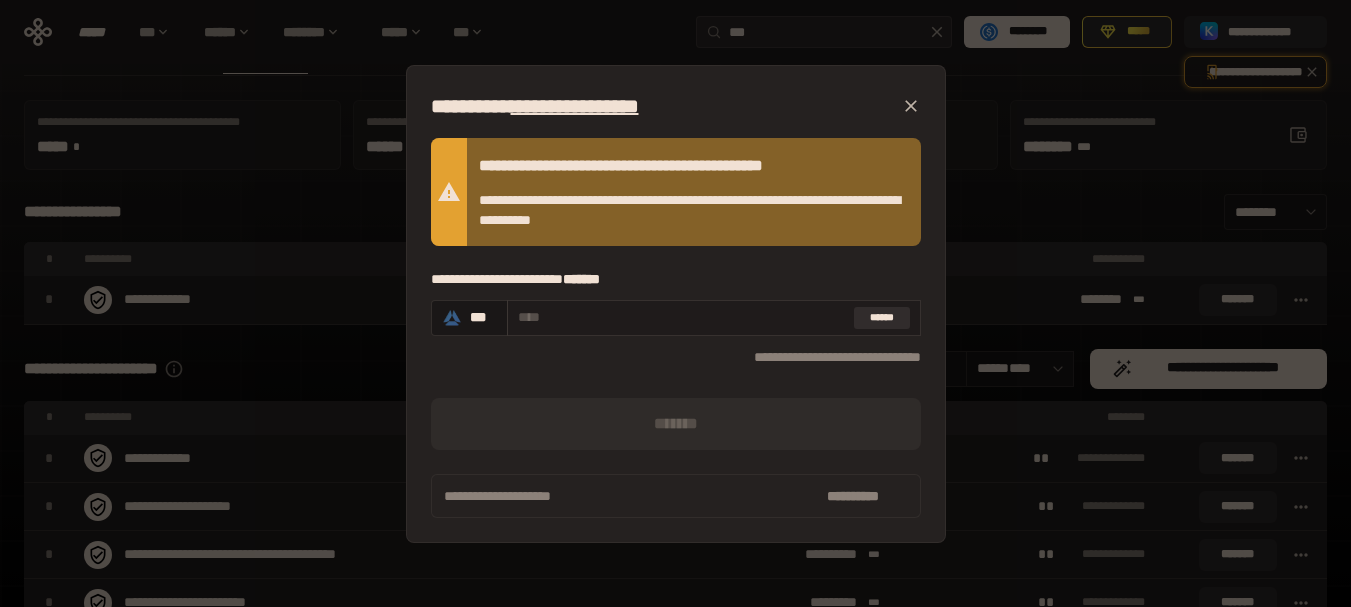 drag, startPoint x: 575, startPoint y: 317, endPoint x: 508, endPoint y: 315, distance: 67.02985 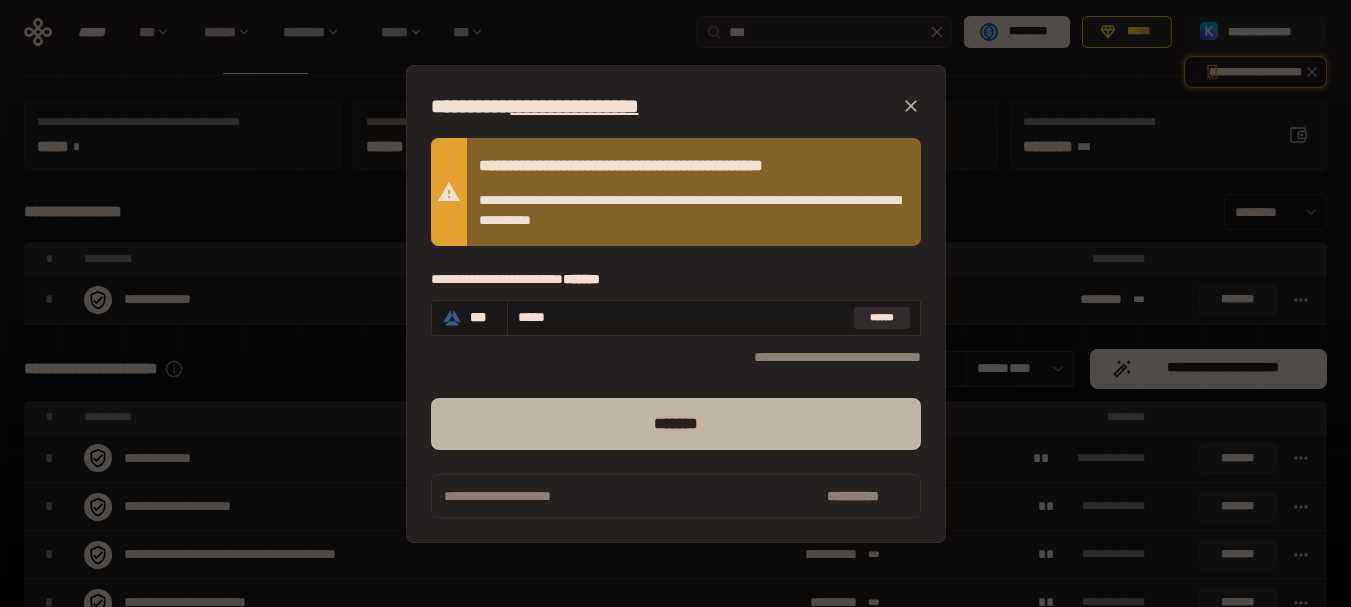 type on "*****" 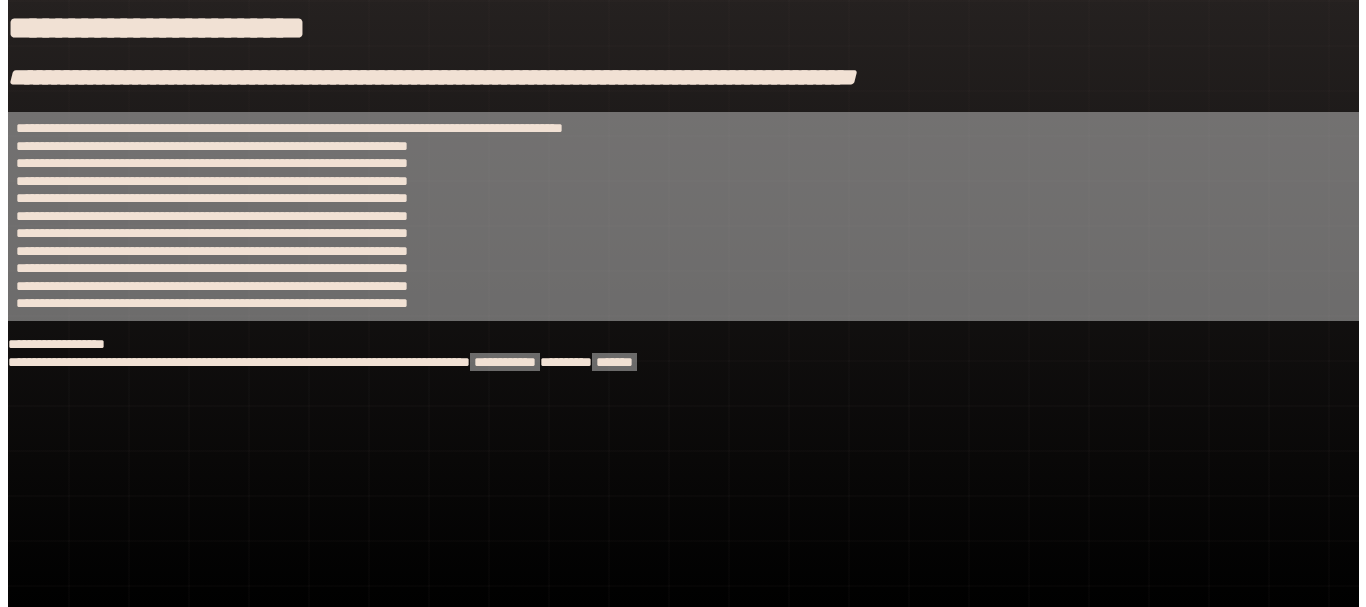 scroll, scrollTop: 0, scrollLeft: 0, axis: both 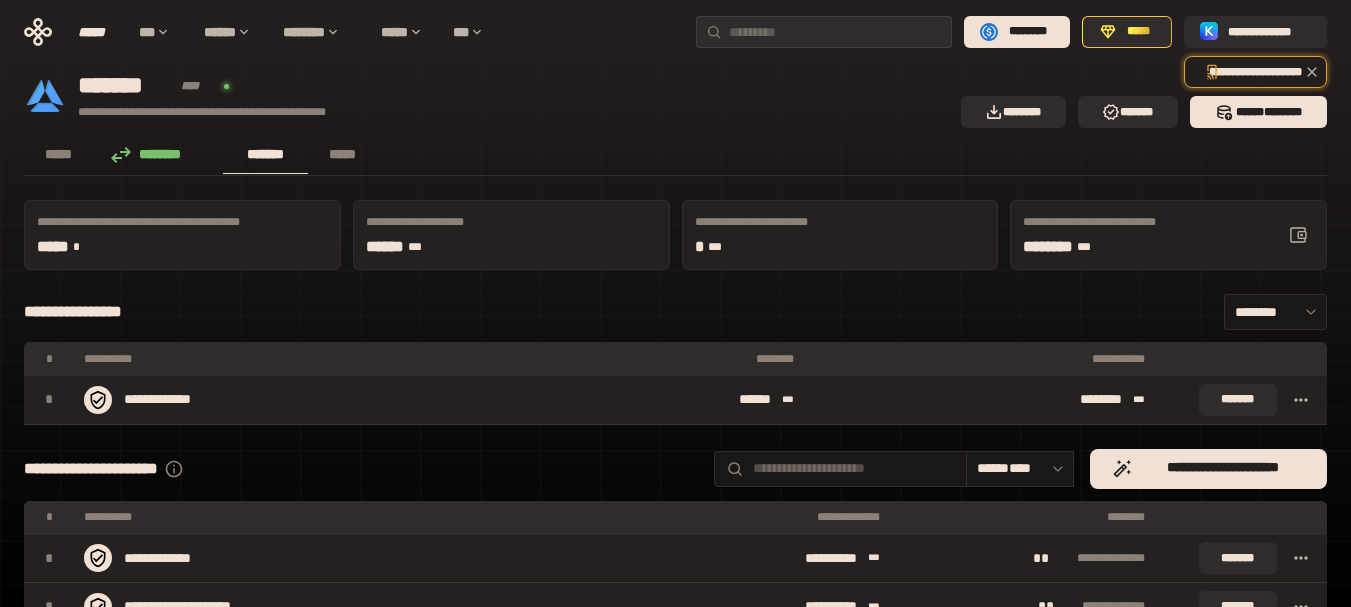 click on "**********" at bounding box center [675, 671] 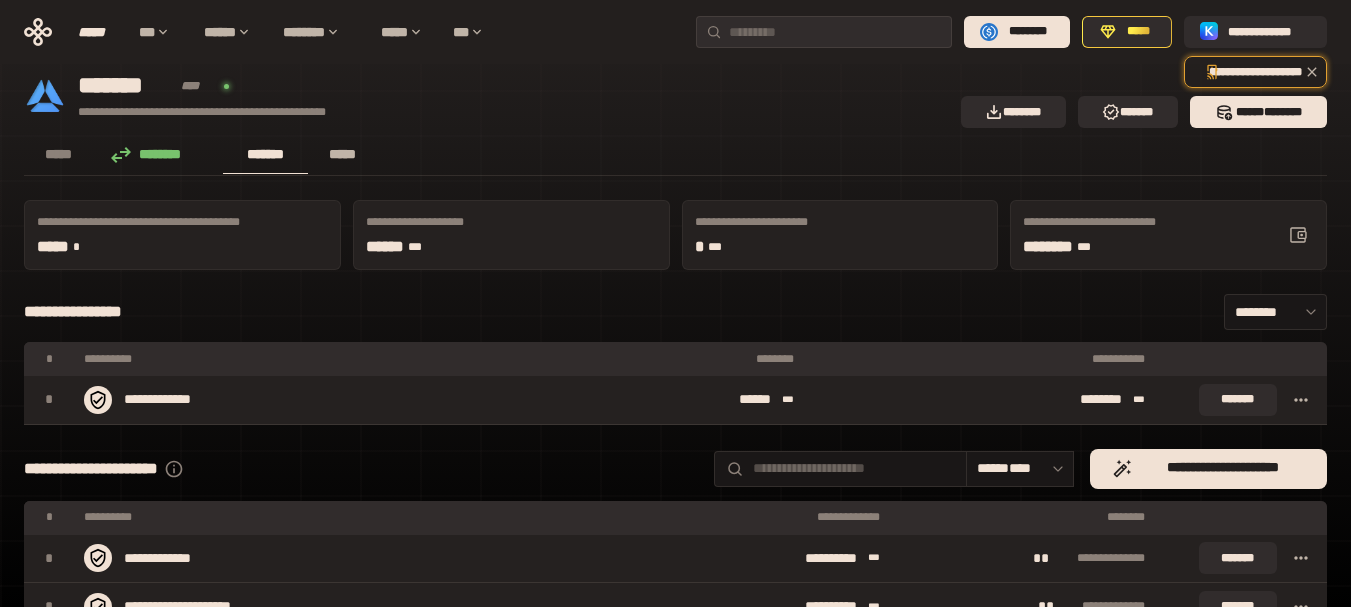 click on "*****" at bounding box center [342, 154] 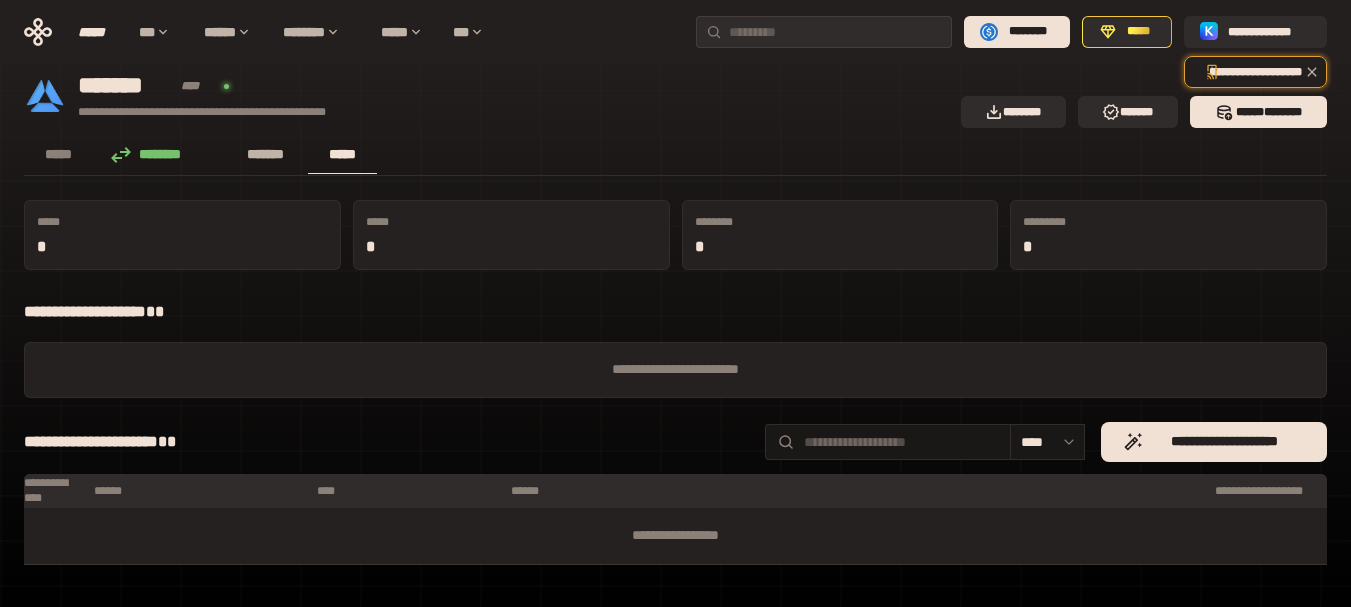 click on "*******" at bounding box center [265, 154] 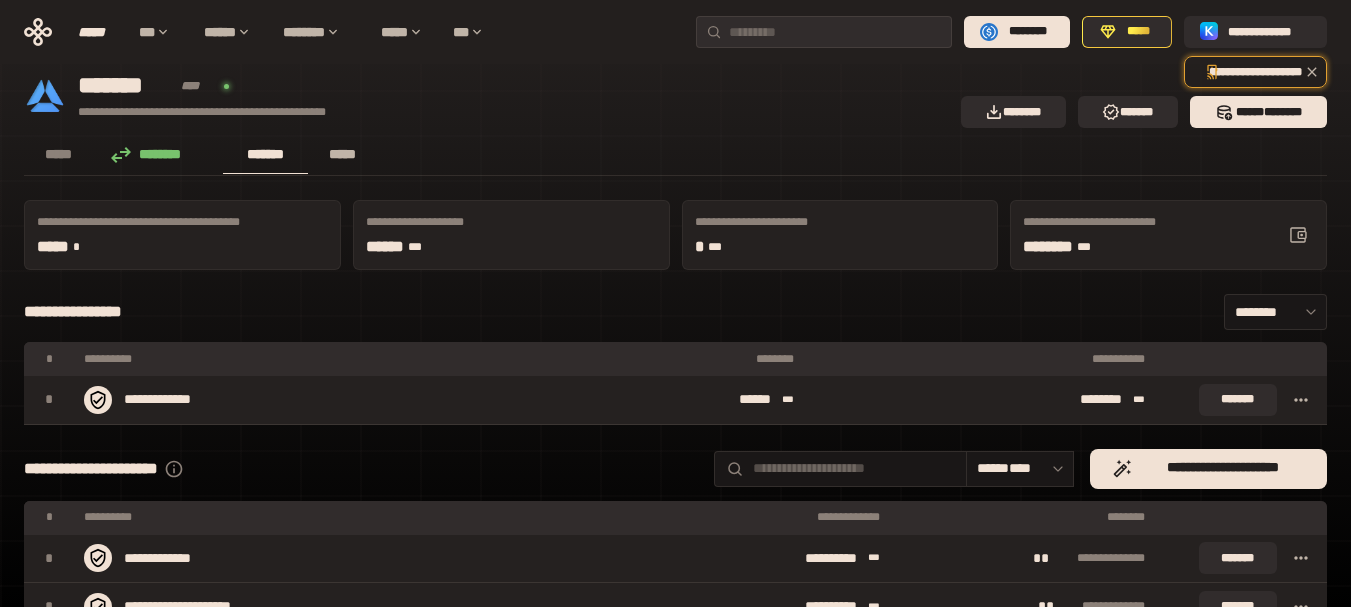 click on "*****" at bounding box center [342, 154] 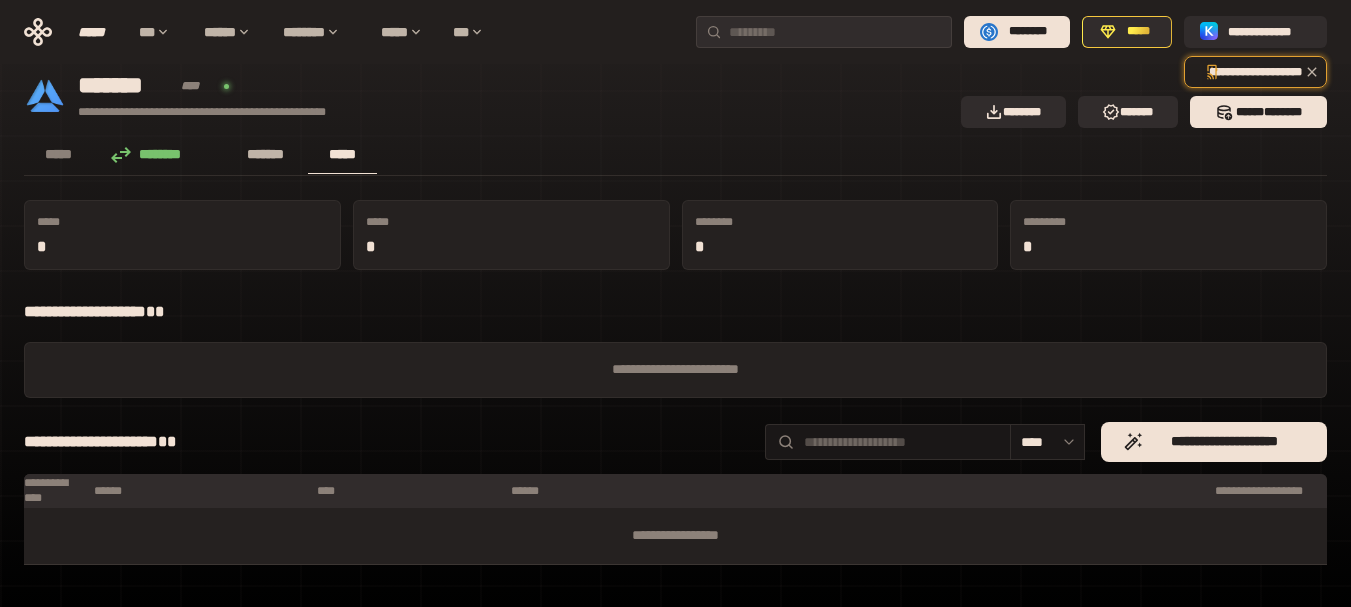click on "*******" at bounding box center (265, 154) 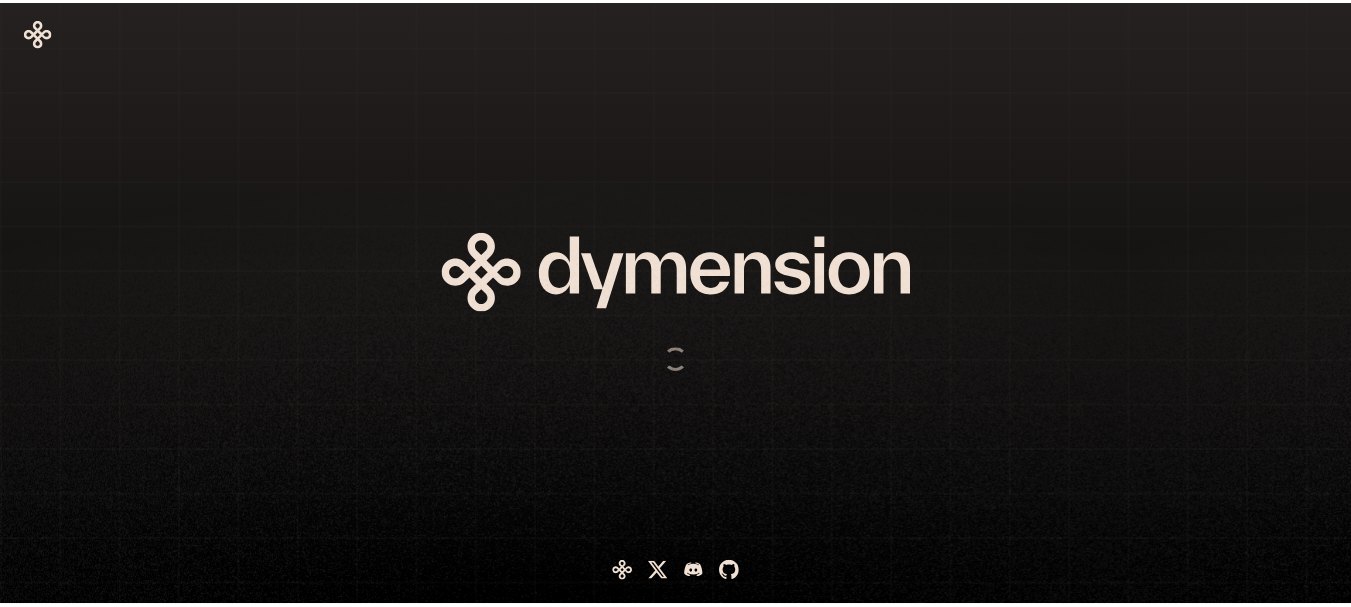 scroll, scrollTop: 0, scrollLeft: 0, axis: both 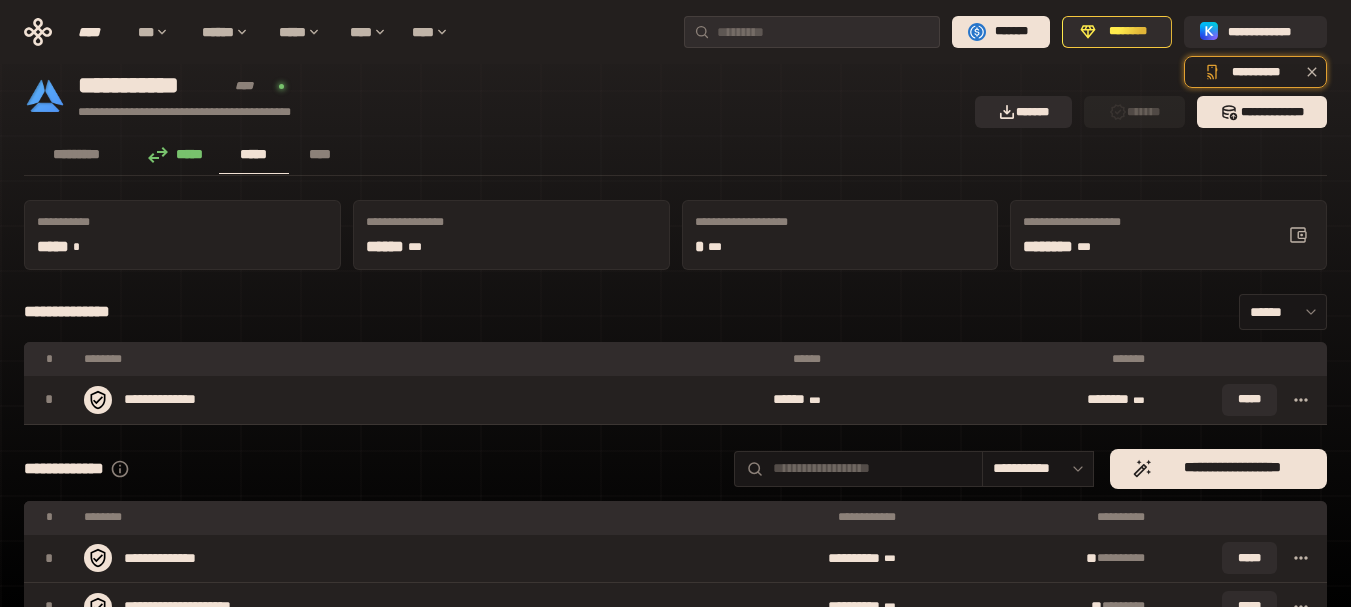 click on "**********" at bounding box center [675, 671] 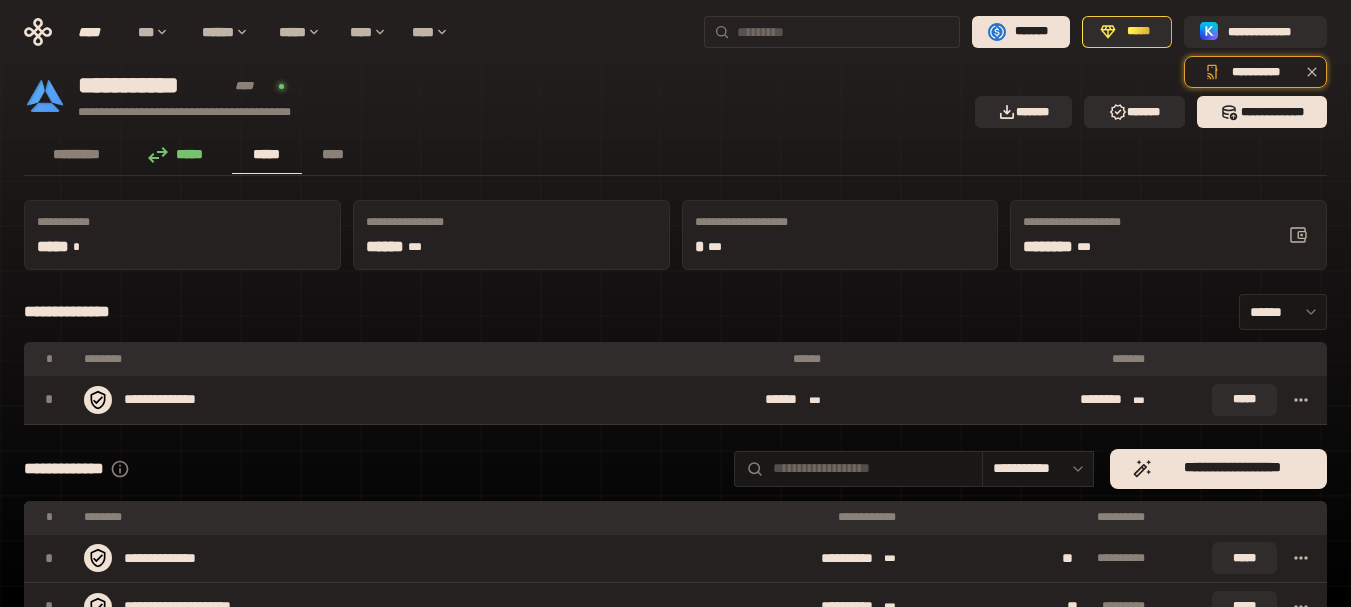 click at bounding box center (844, 32) 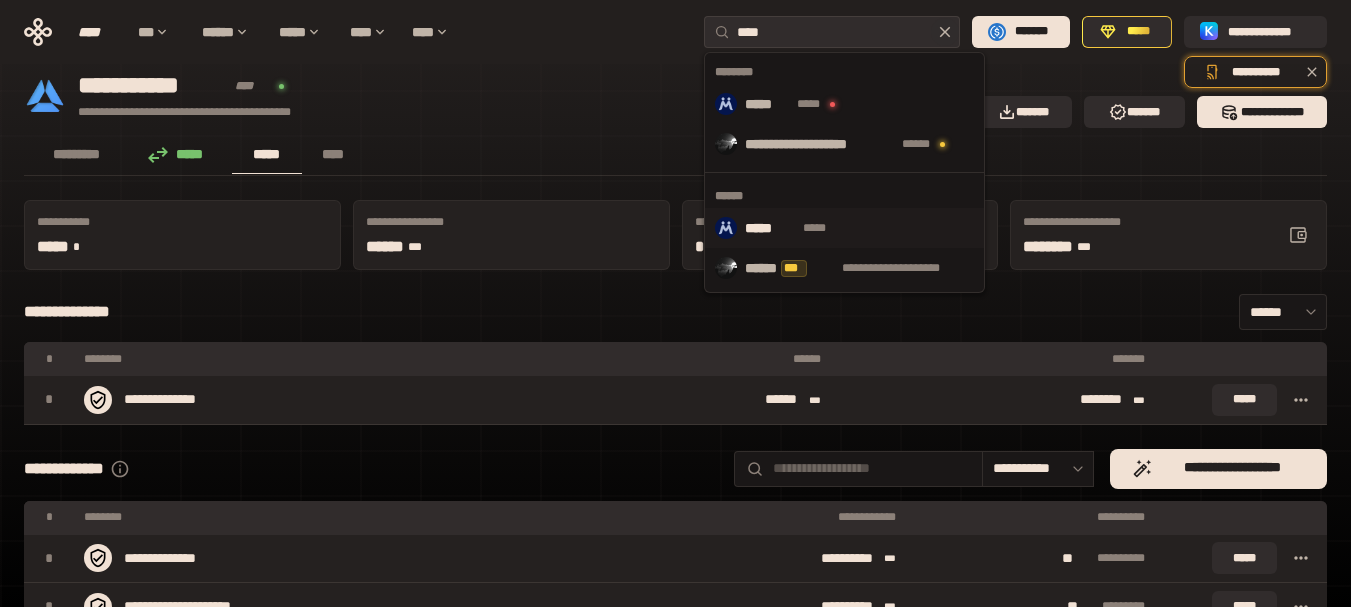 type on "****" 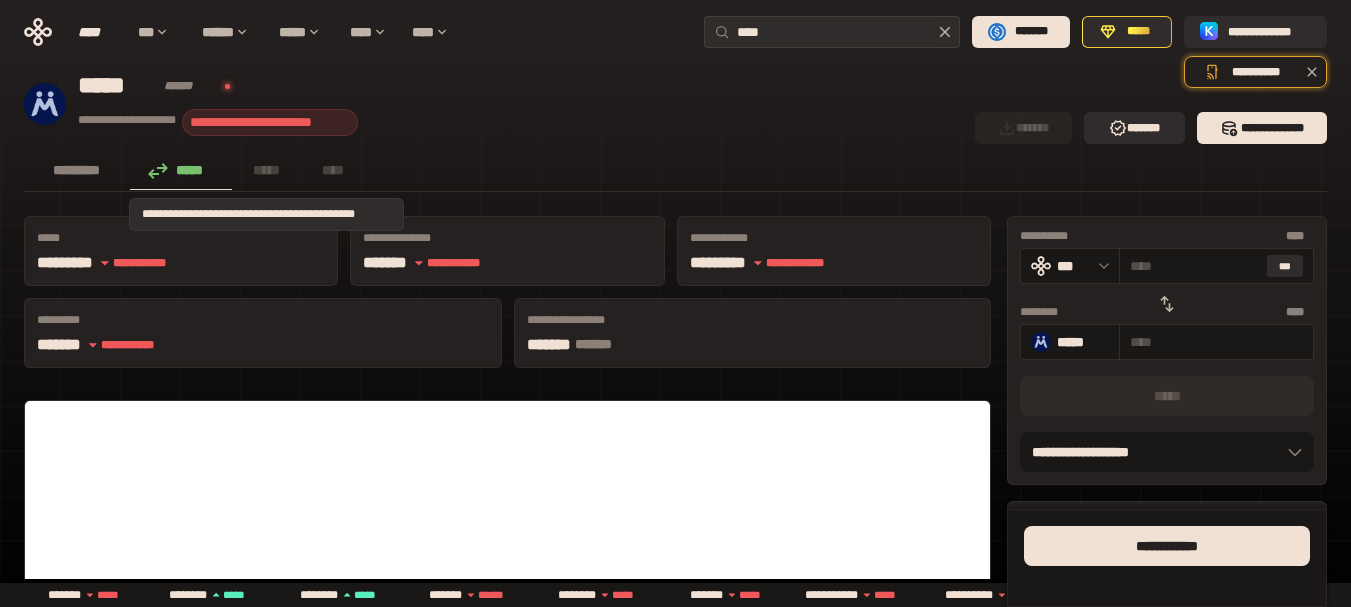 click on "*****" at bounding box center (267, 170) 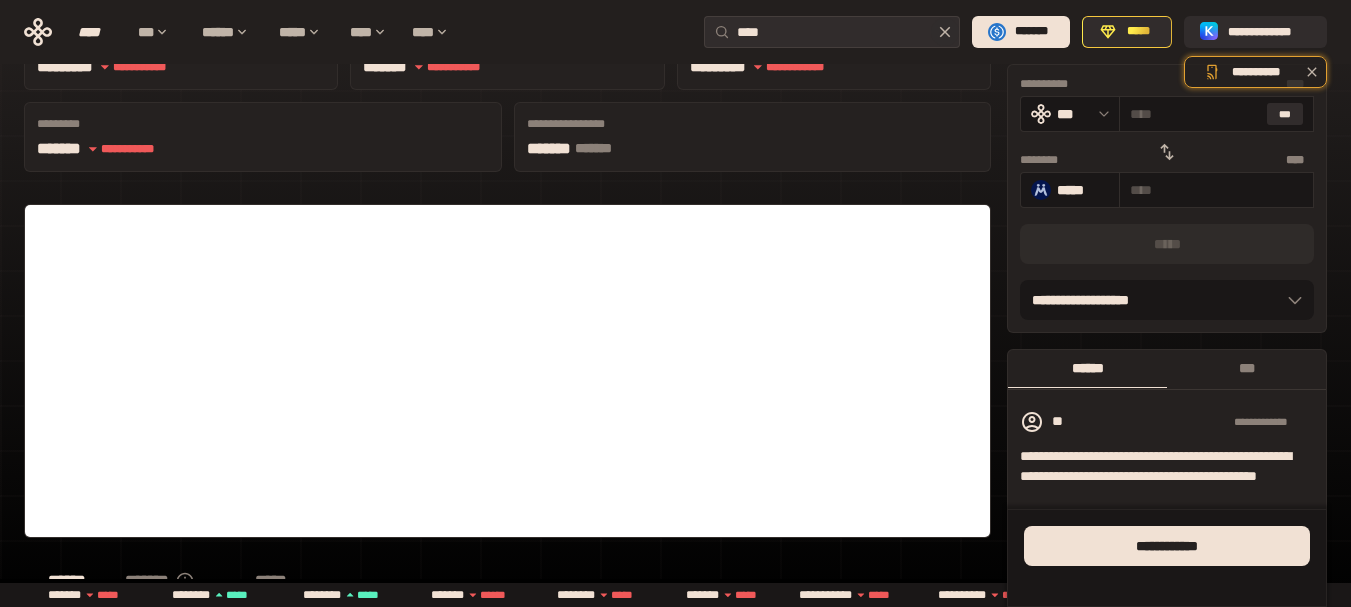 scroll, scrollTop: 200, scrollLeft: 0, axis: vertical 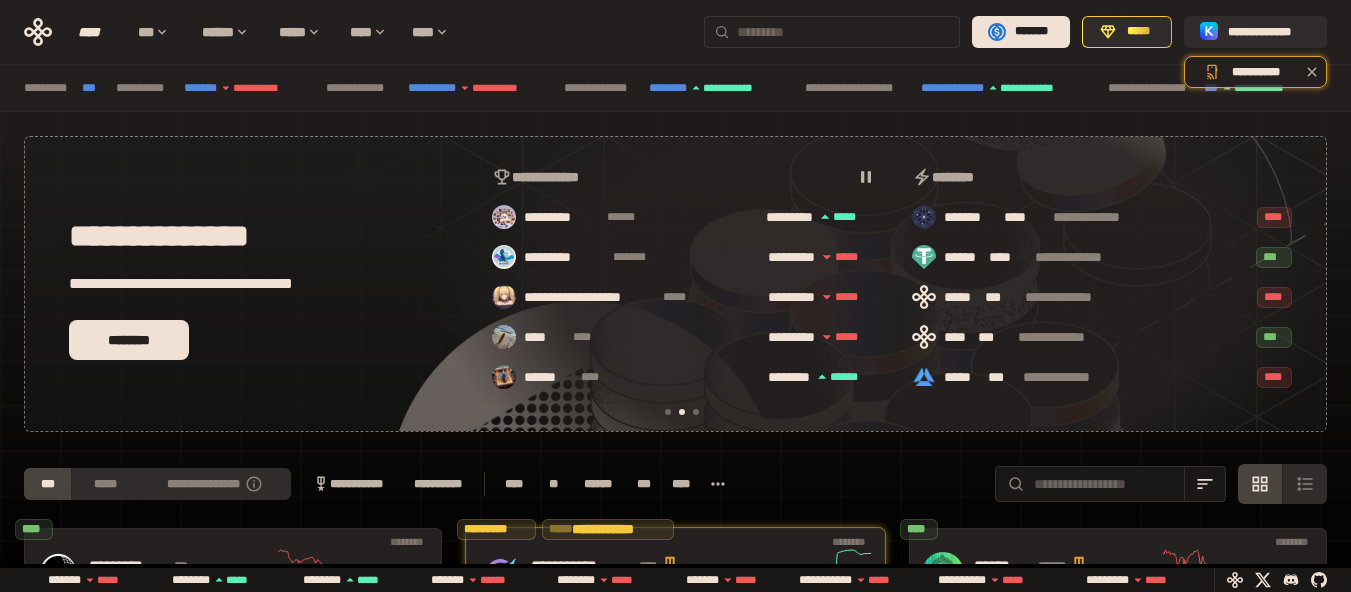 click at bounding box center (844, 32) 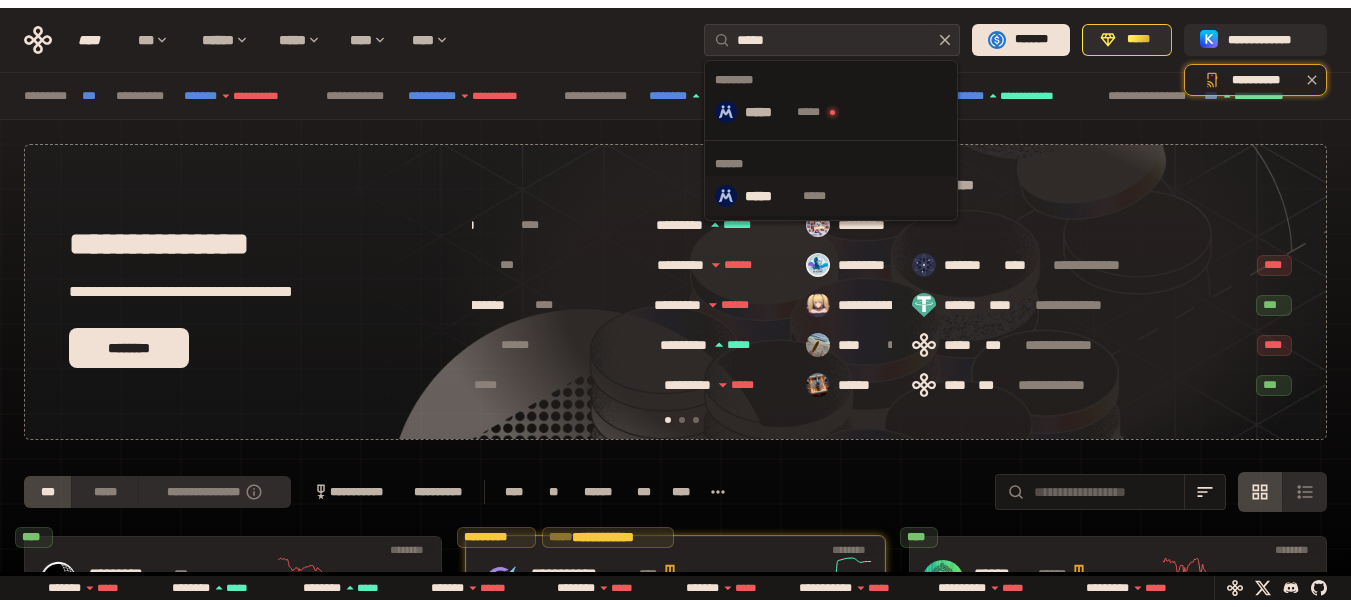 scroll, scrollTop: 0, scrollLeft: 16, axis: horizontal 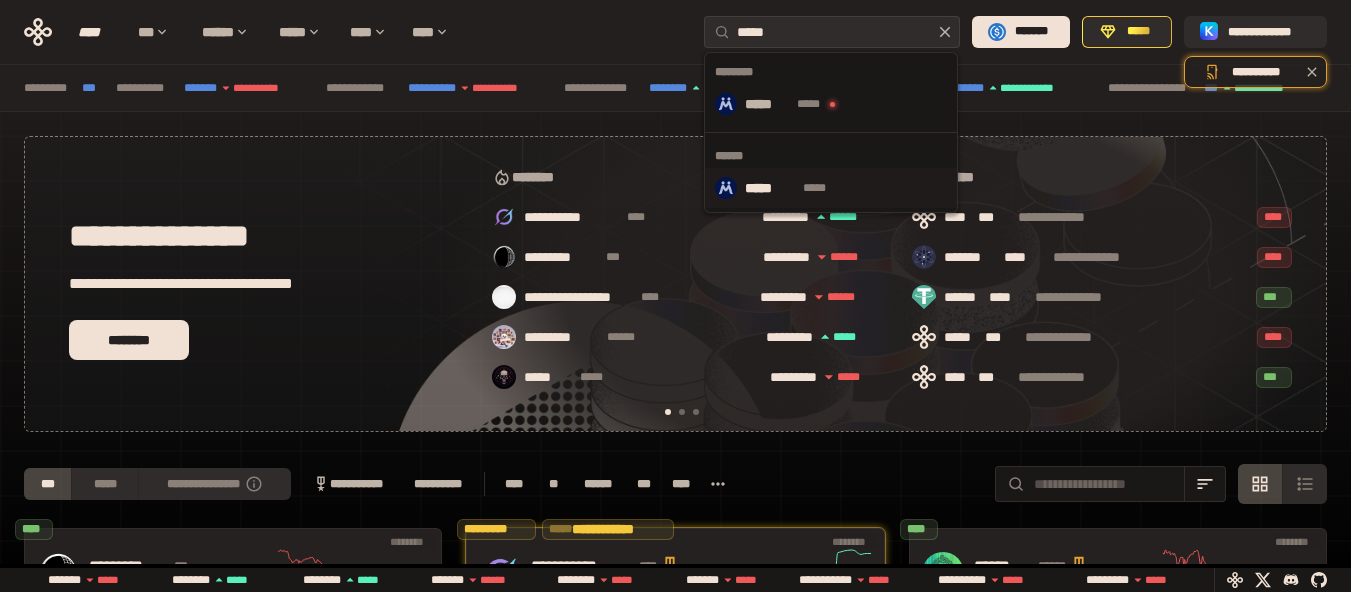 type on "*****" 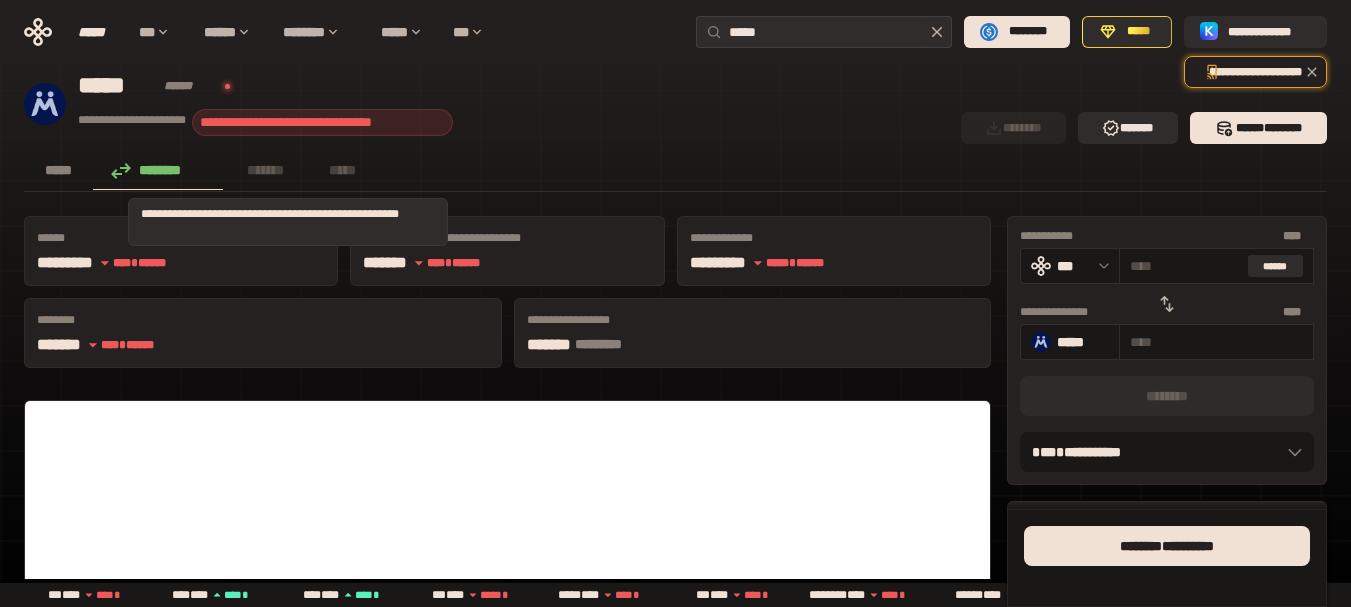 click on "*******" at bounding box center [265, 170] 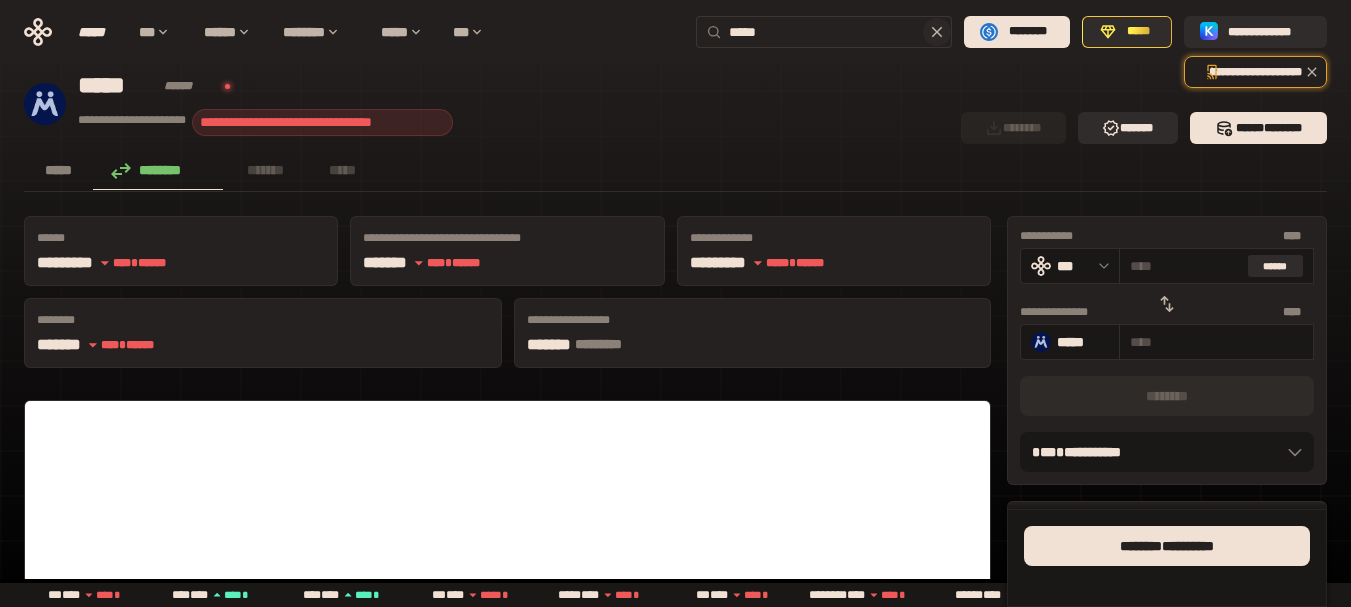 click on "*****" at bounding box center [836, 32] 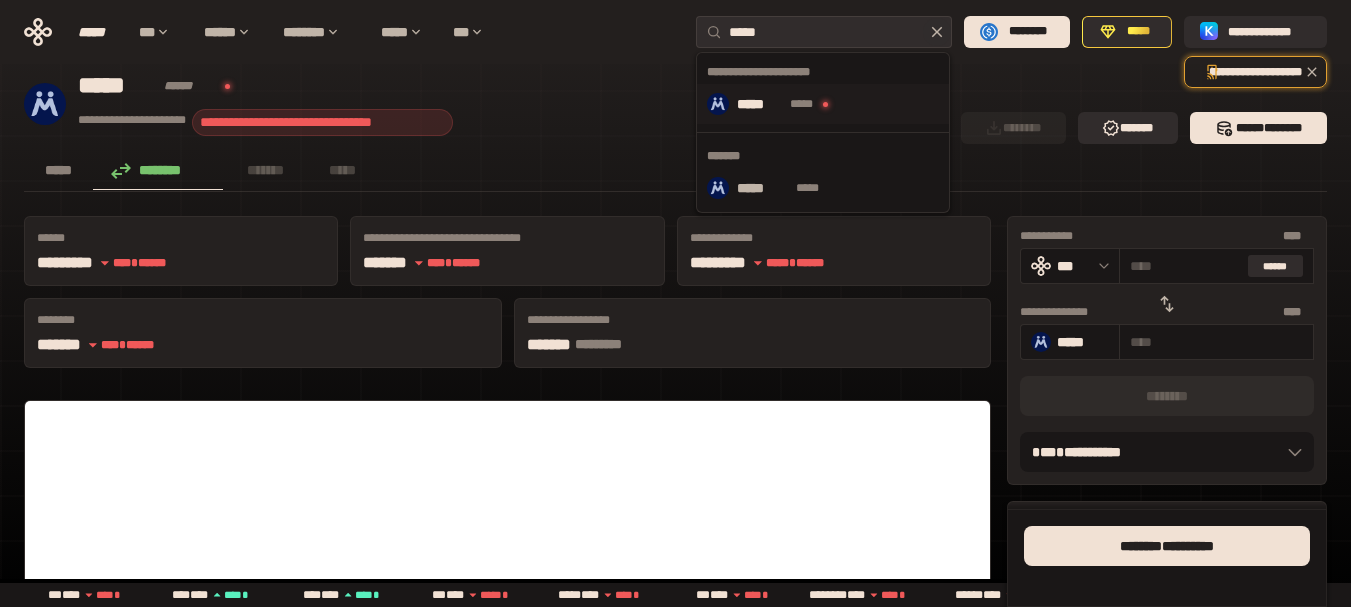 click on "*****" at bounding box center (750, 104) 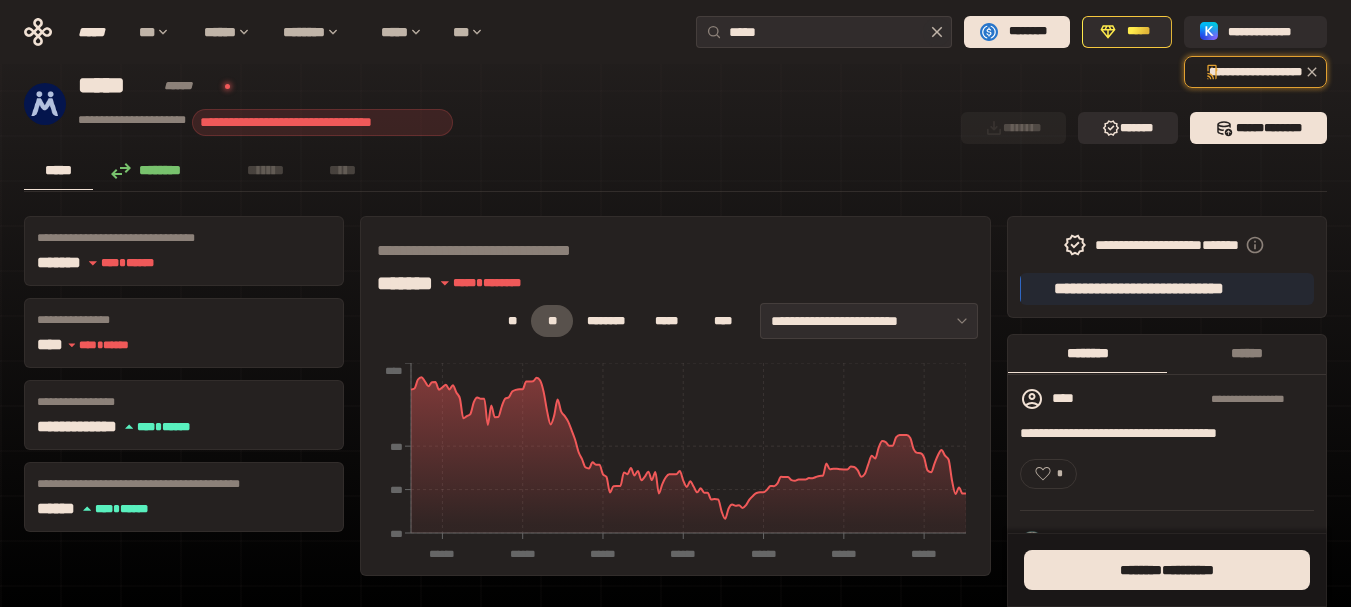 scroll, scrollTop: 300, scrollLeft: 0, axis: vertical 